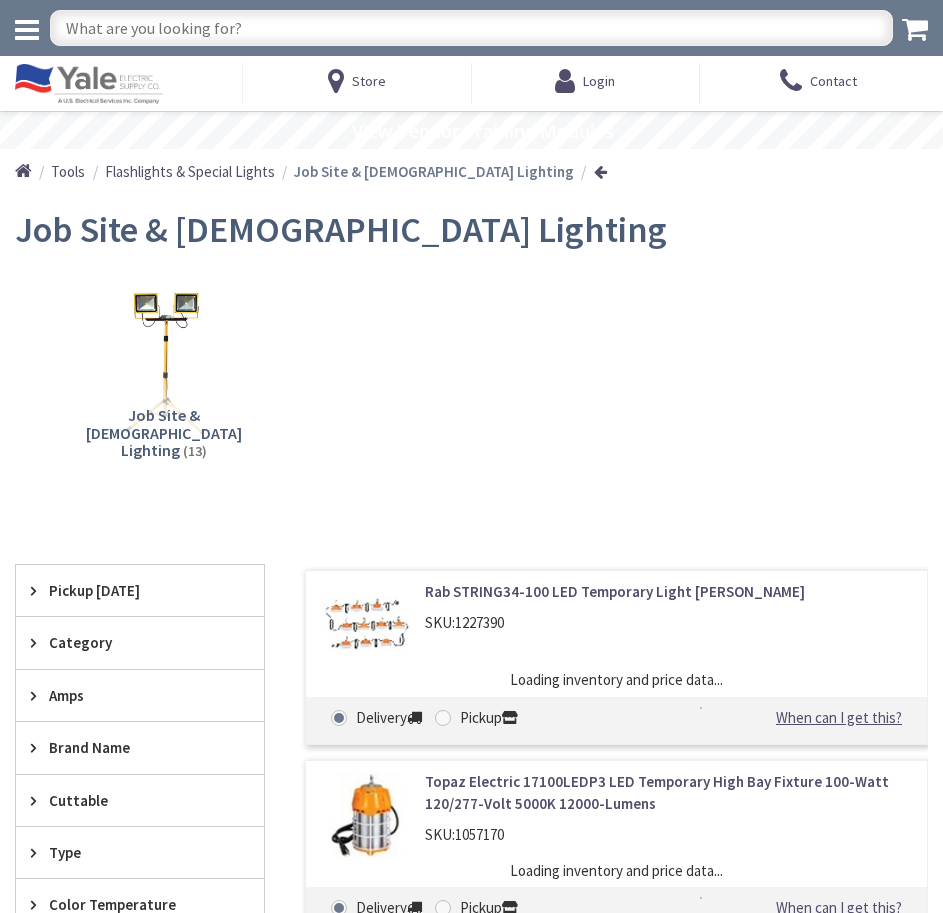 scroll, scrollTop: 0, scrollLeft: 0, axis: both 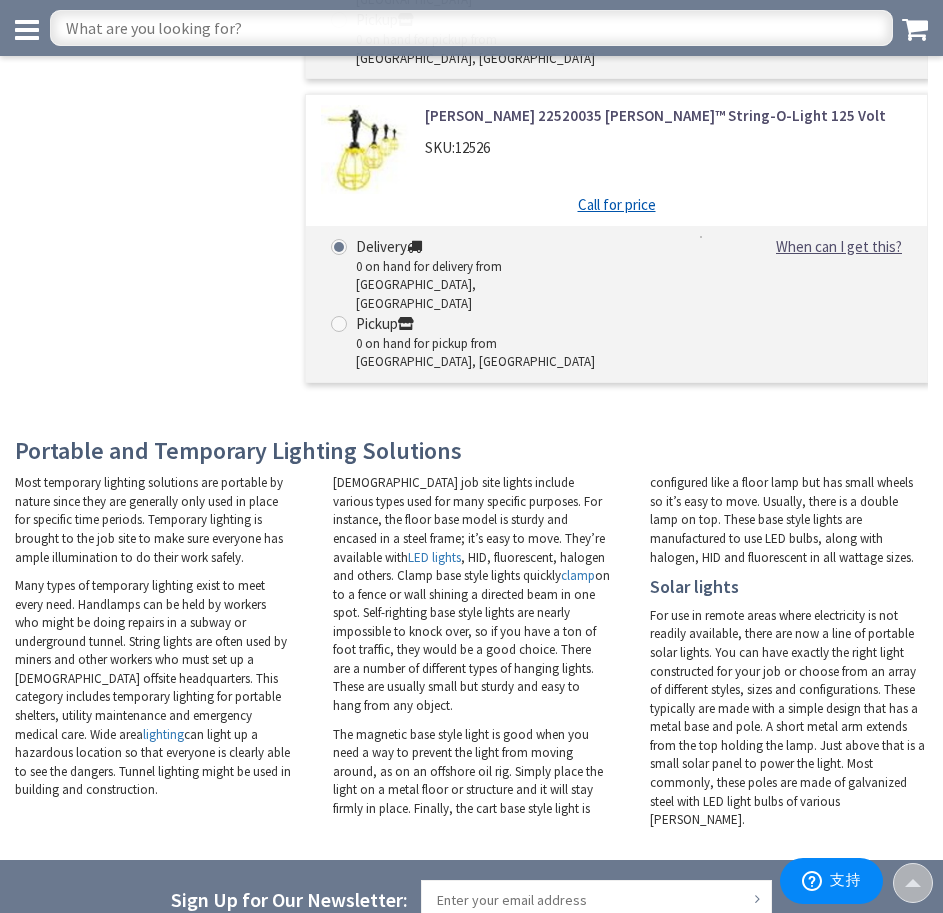 click on "About Us" at bounding box center (44, 1014) 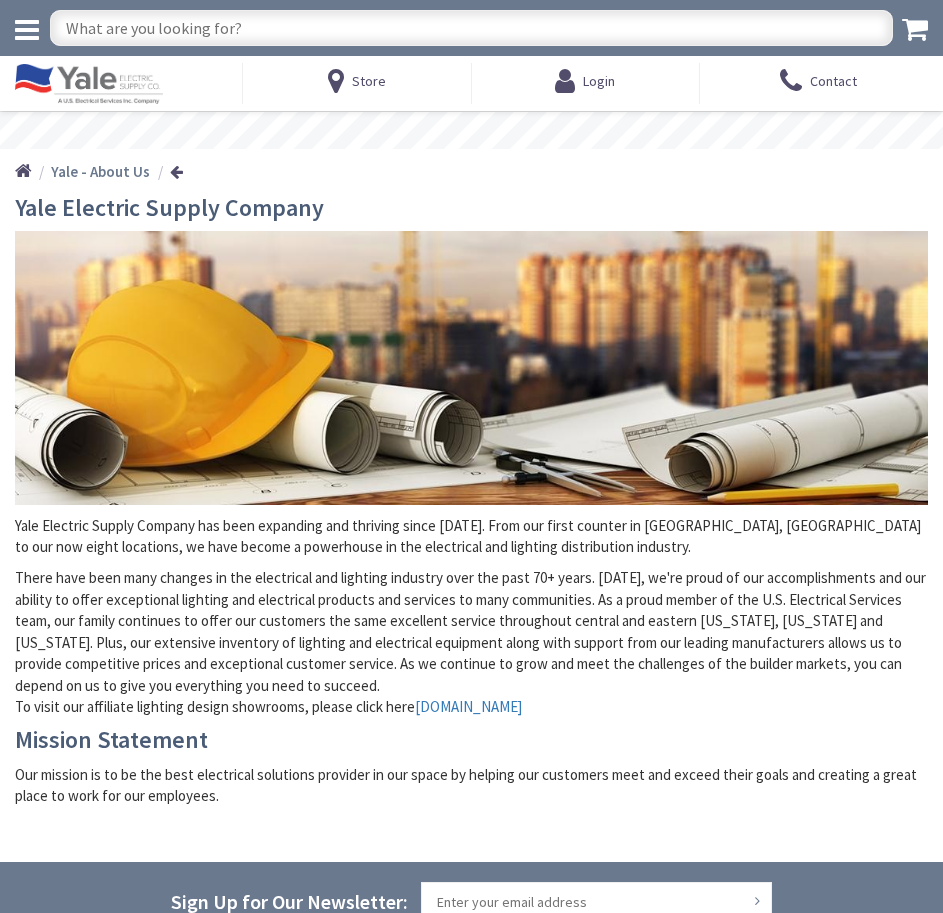 scroll, scrollTop: 0, scrollLeft: 0, axis: both 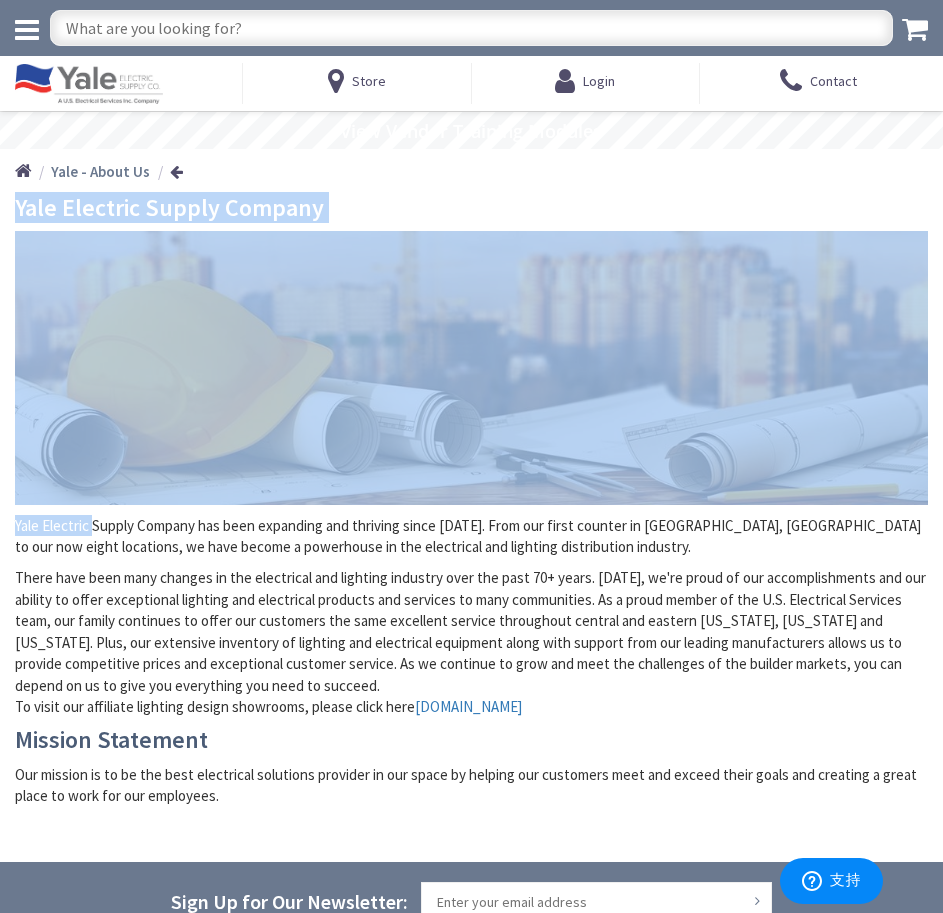 drag, startPoint x: -26, startPoint y: 519, endPoint x: -43, endPoint y: 515, distance: 17.464249 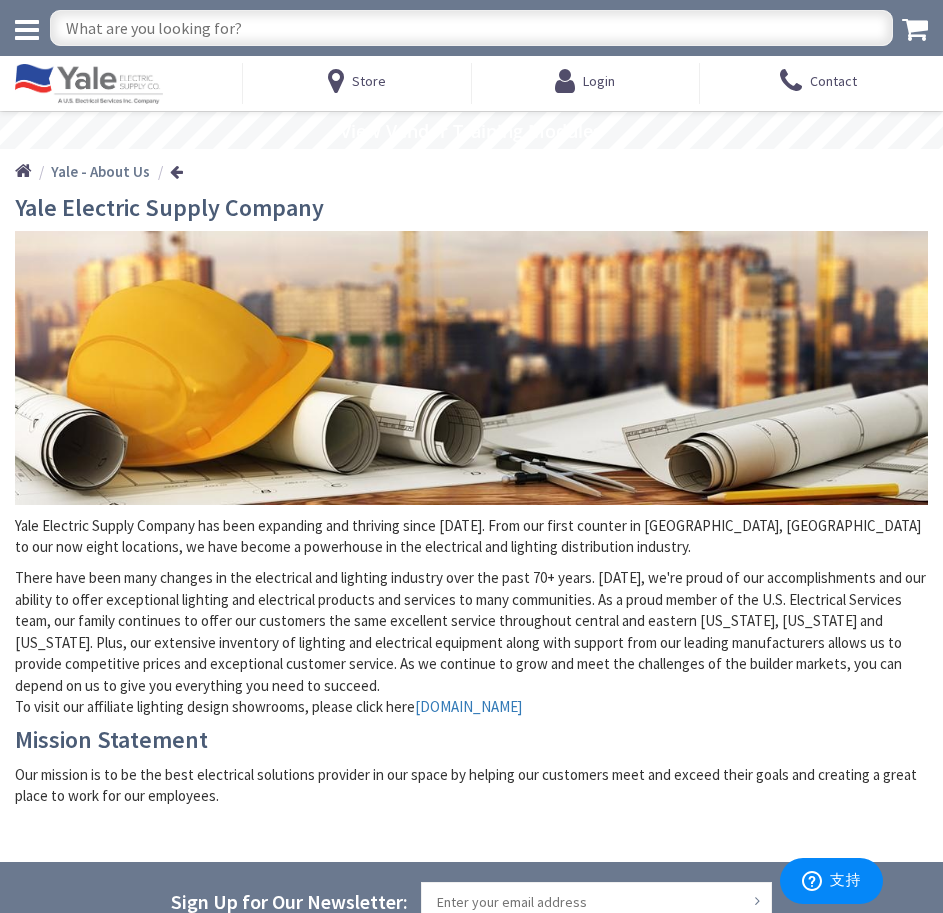 click on "There have been many changes in the electrical and lighting industry over the past 70+ years. [DATE], we're proud of our accomplishments and our ability to offer exceptional lighting and electrical products and services to many communities. As a proud member of the U.S. Electrical Services team, our family continues to offer our customers the same excellent service throughout central and eastern [US_STATE], [US_STATE] and [US_STATE]. Plus, our extensive inventory of lighting and electrical equipment along with support from our leading manufacturers allows us to provide competitive prices and exceptional customer service. As we continue to grow and meet the challenges of the builder markets, you can depend on us to give you everything you need to succeed.  To visit our affiliate lighting design showrooms, please click here  [DOMAIN_NAME]" at bounding box center [471, 642] 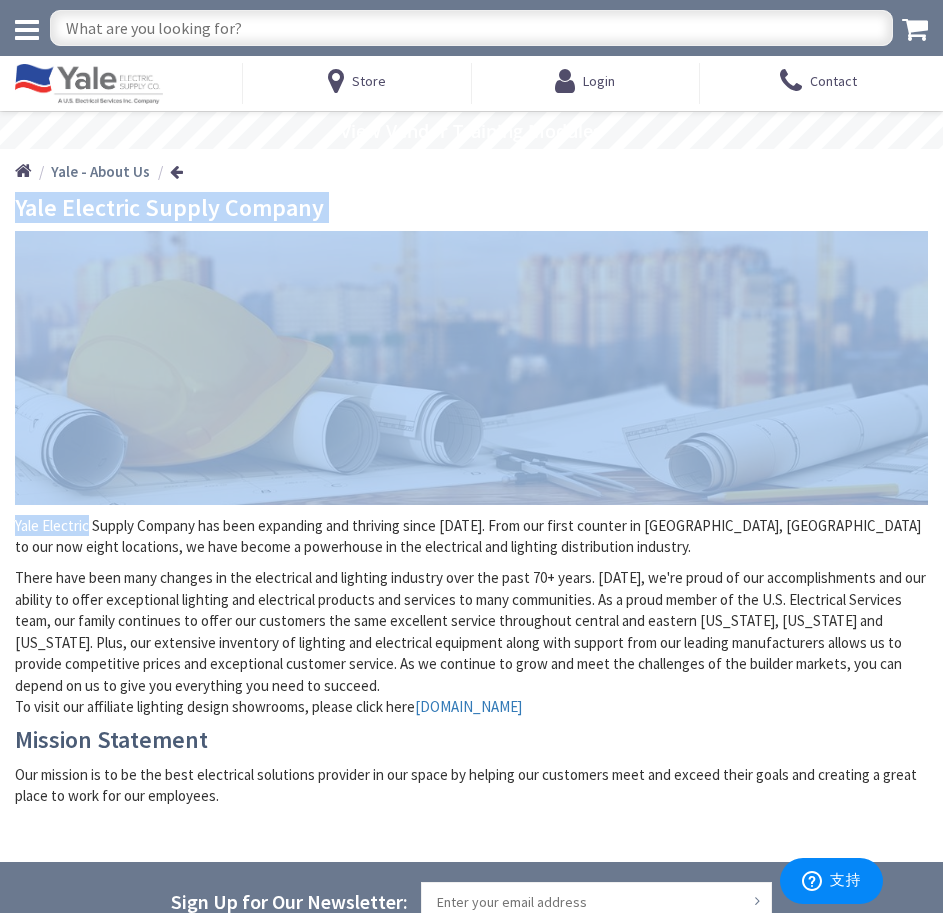 drag, startPoint x: 88, startPoint y: 527, endPoint x: -43, endPoint y: 502, distance: 133.36417 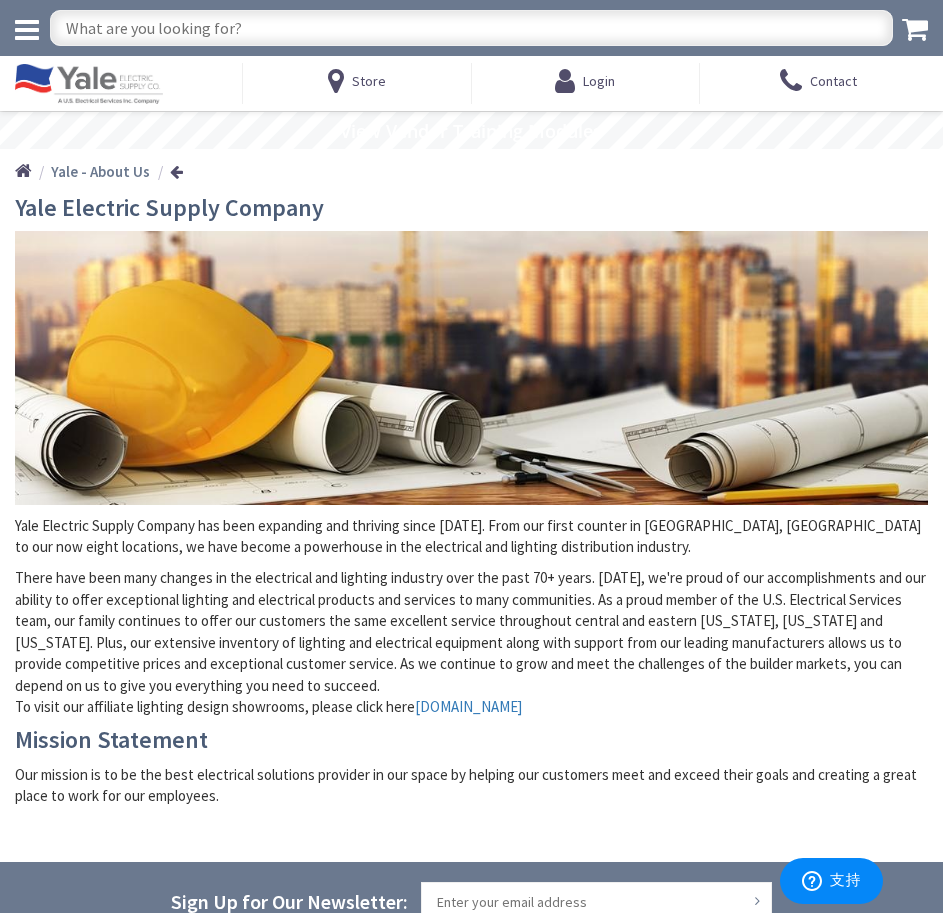 click on "Yale Electric Supply Company has been expanding and thriving since [DATE]. From our first counter in [GEOGRAPHIC_DATA], [GEOGRAPHIC_DATA] to our now eight locations, we have become a powerhouse in the electrical and lighting distribution industry." at bounding box center (471, 536) 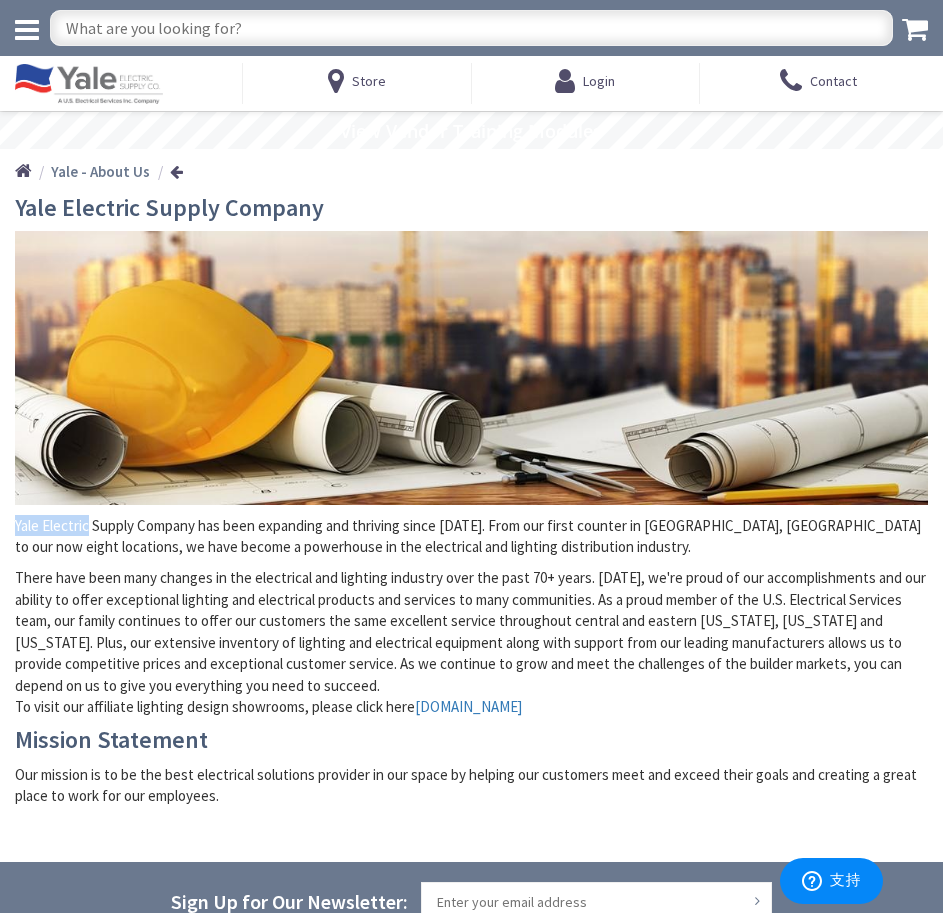 drag, startPoint x: 89, startPoint y: 528, endPoint x: 17, endPoint y: 532, distance: 72.11102 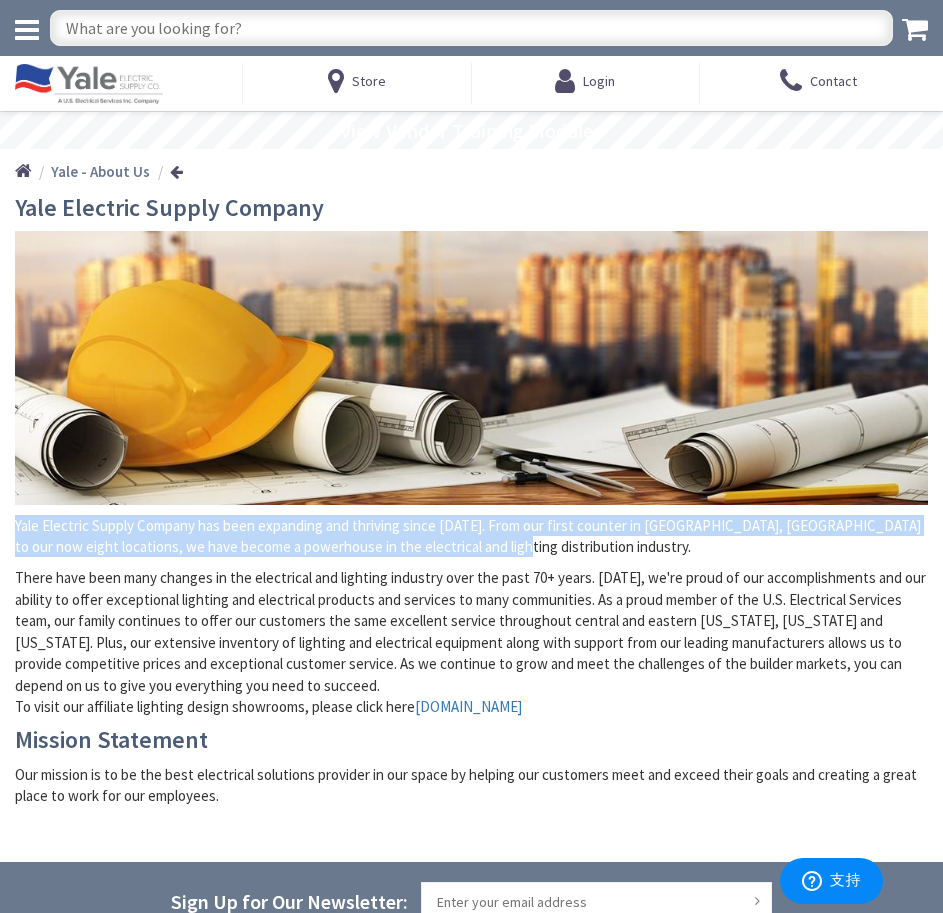 drag, startPoint x: 18, startPoint y: 524, endPoint x: 522, endPoint y: 543, distance: 504.358 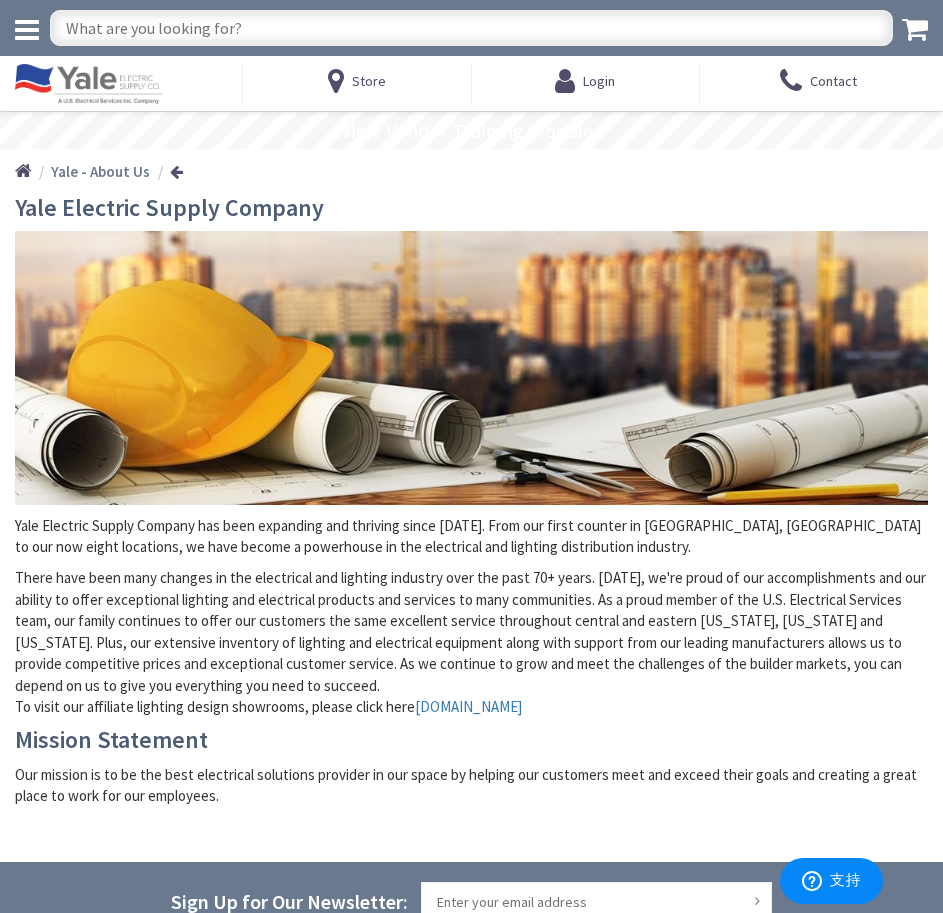 click on "There have been many changes in the electrical and lighting industry over the past 70+ years. [DATE], we're proud of our accomplishments and our ability to offer exceptional lighting and electrical products and services to many communities. As a proud member of the U.S. Electrical Services team, our family continues to offer our customers the same excellent service throughout central and eastern [US_STATE], [US_STATE] and [US_STATE]. Plus, our extensive inventory of lighting and electrical equipment along with support from our leading manufacturers allows us to provide competitive prices and exceptional customer service. As we continue to grow and meet the challenges of the builder markets, you can depend on us to give you everything you need to succeed.  To visit our affiliate lighting design showrooms, please click here  [DOMAIN_NAME]" at bounding box center [471, 642] 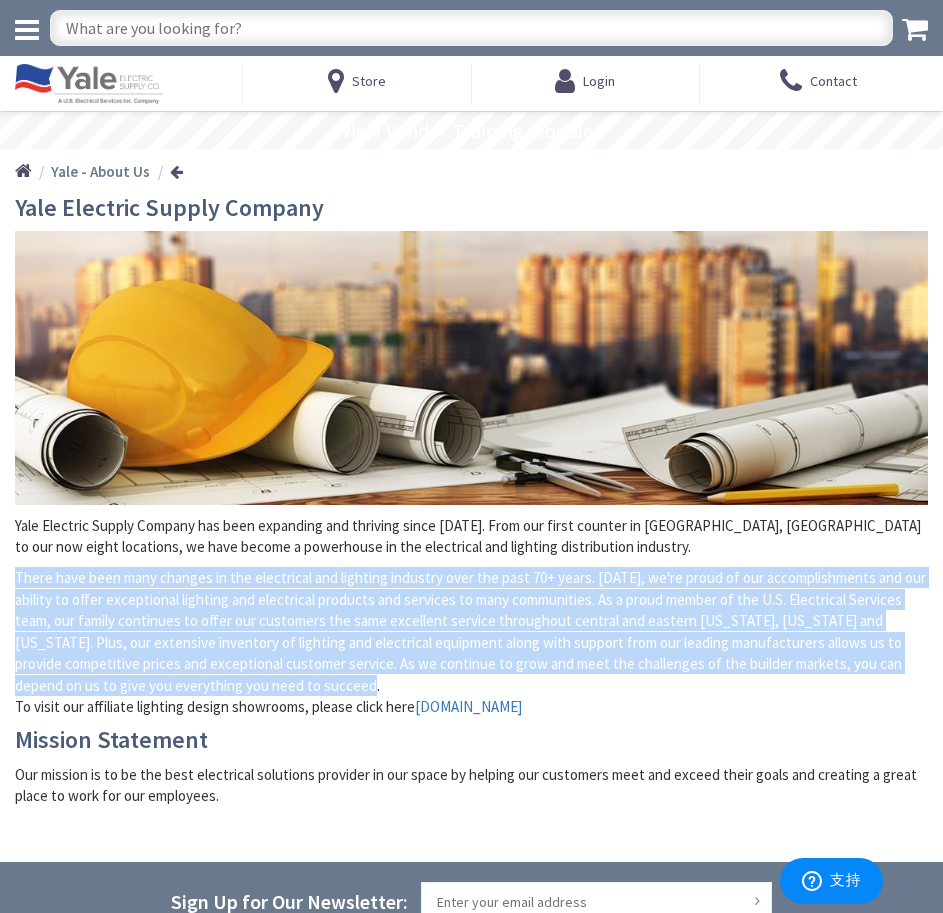 drag, startPoint x: 315, startPoint y: 680, endPoint x: 15, endPoint y: 574, distance: 318.17606 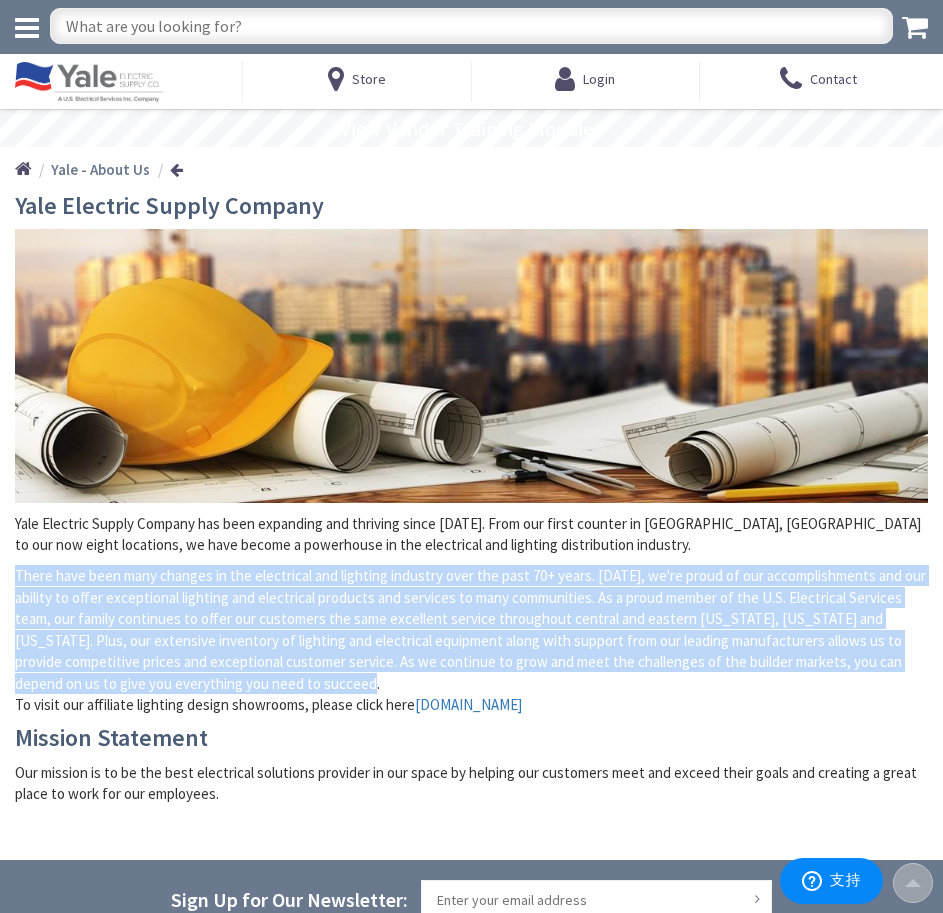scroll, scrollTop: 0, scrollLeft: 0, axis: both 